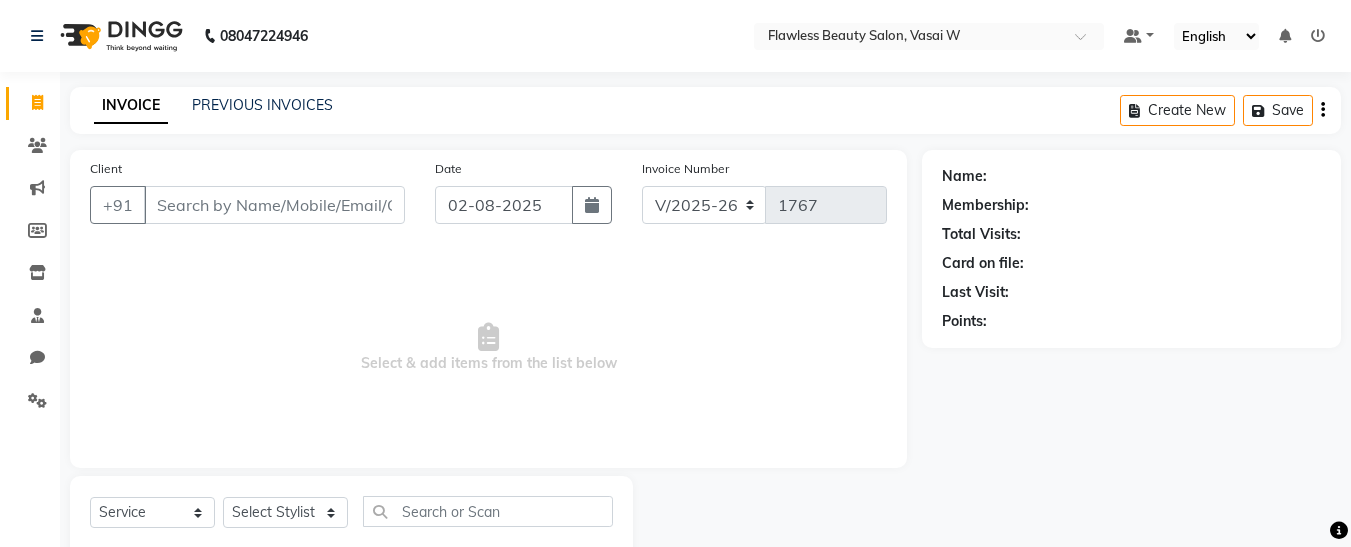 select on "8090" 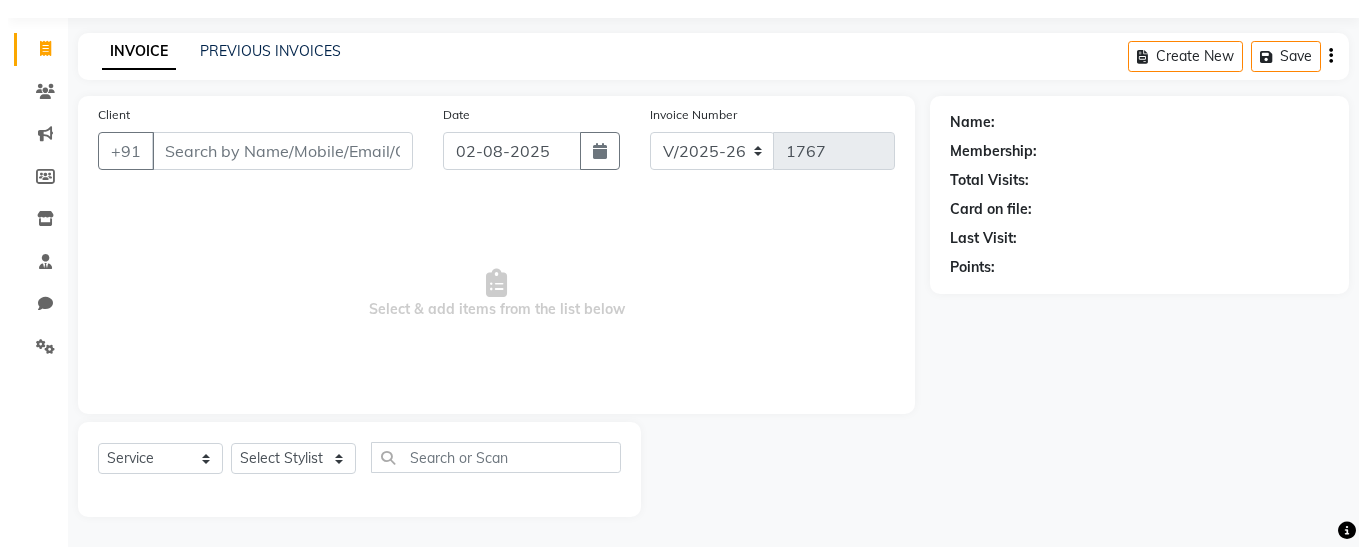 scroll, scrollTop: 0, scrollLeft: 0, axis: both 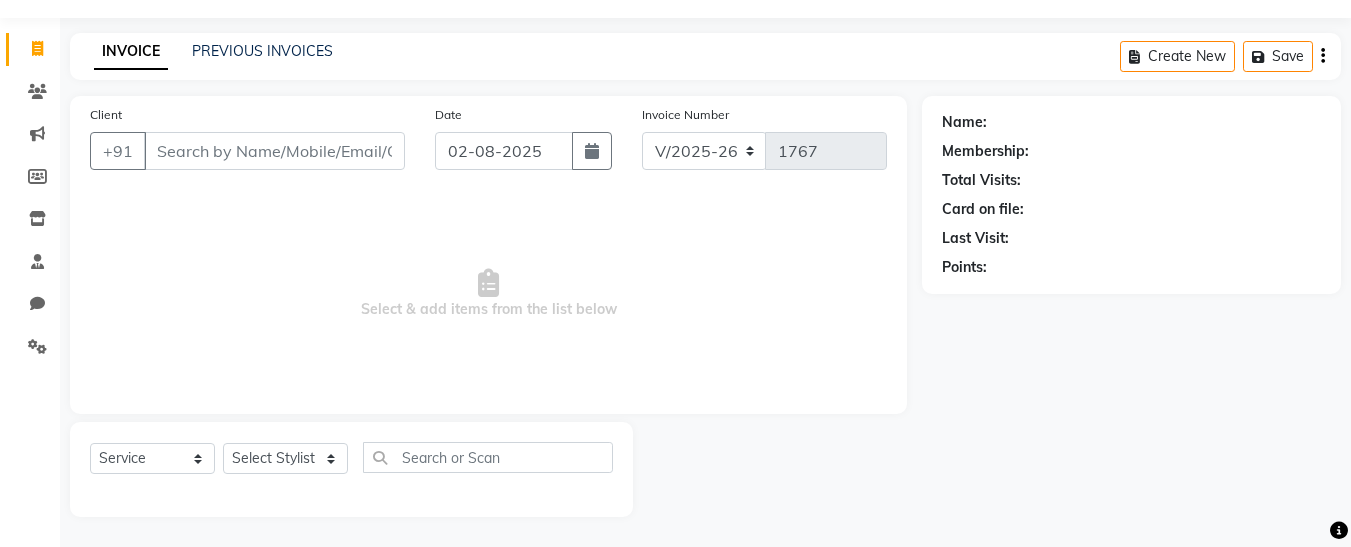 click on "Client" at bounding box center [274, 151] 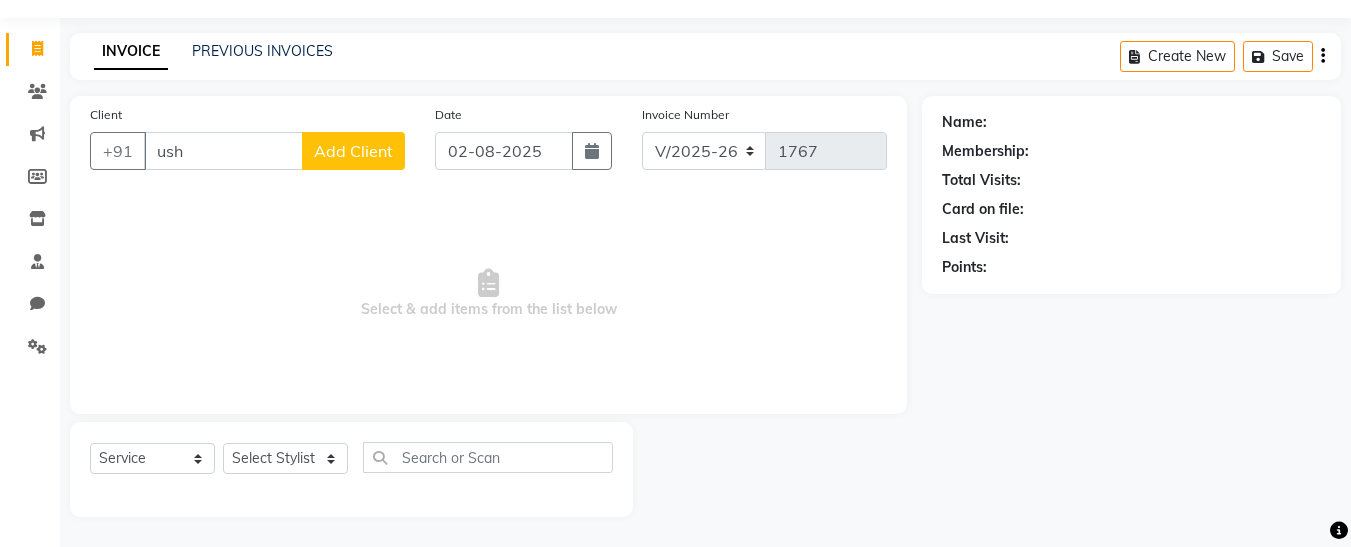 type on "usha" 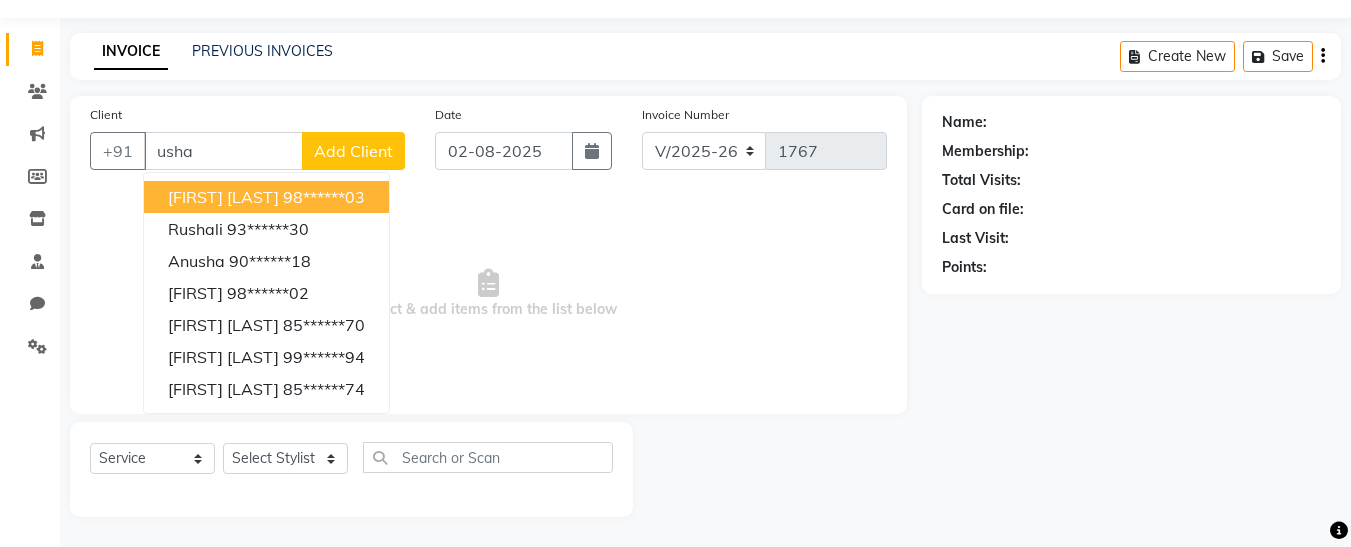 click on "usha" at bounding box center (223, 151) 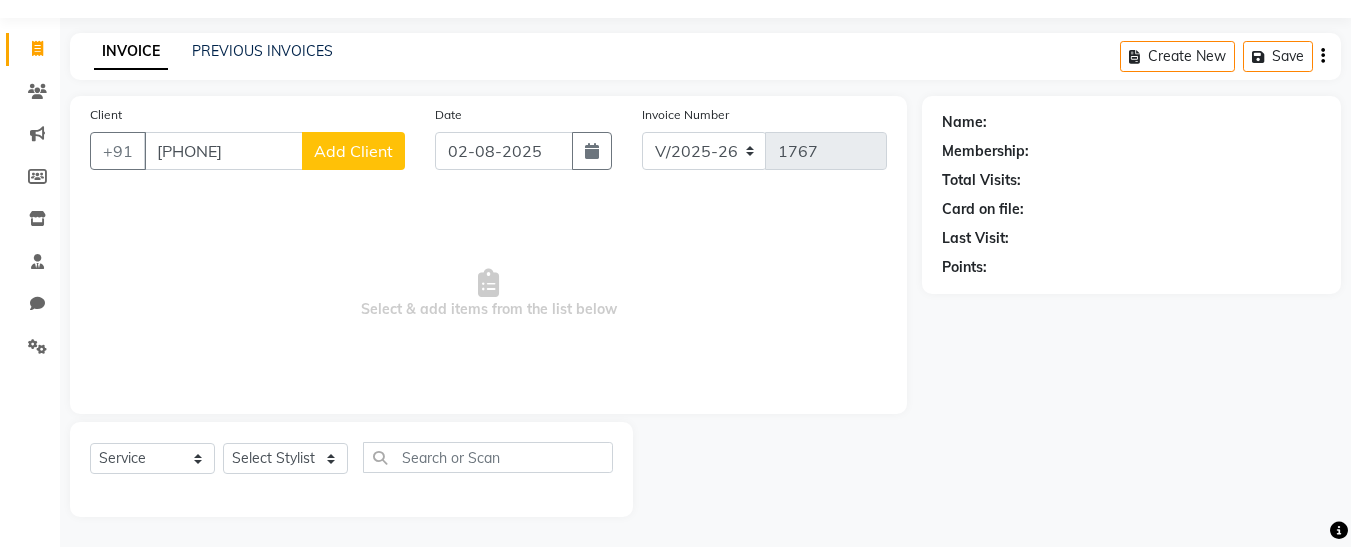 type on "[PHONE]" 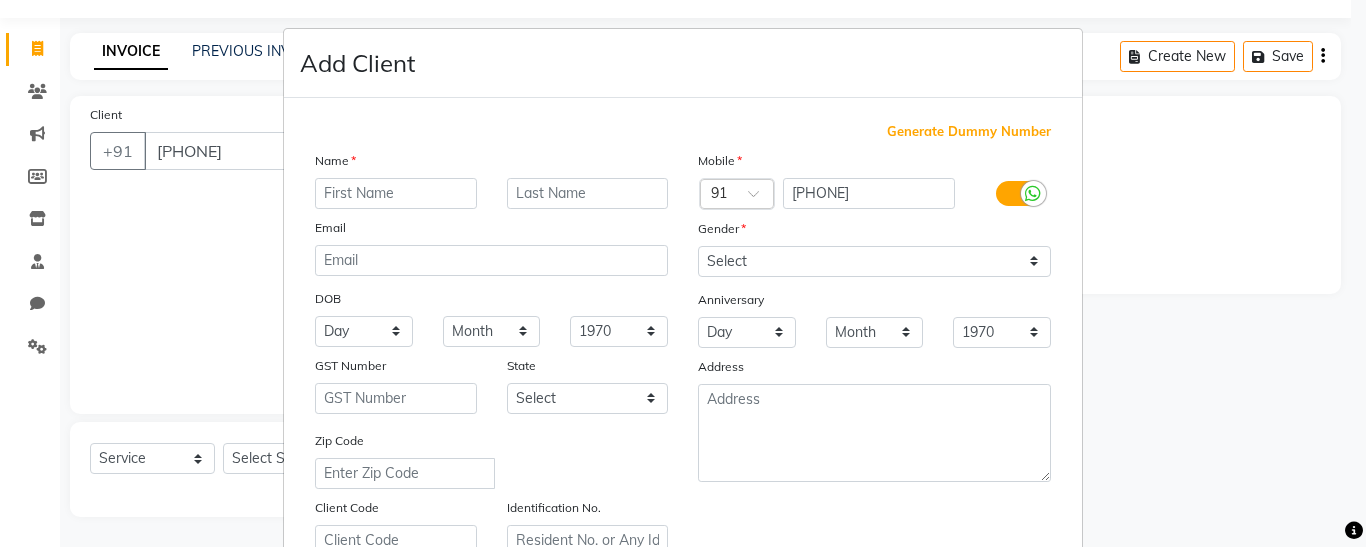 click at bounding box center [396, 193] 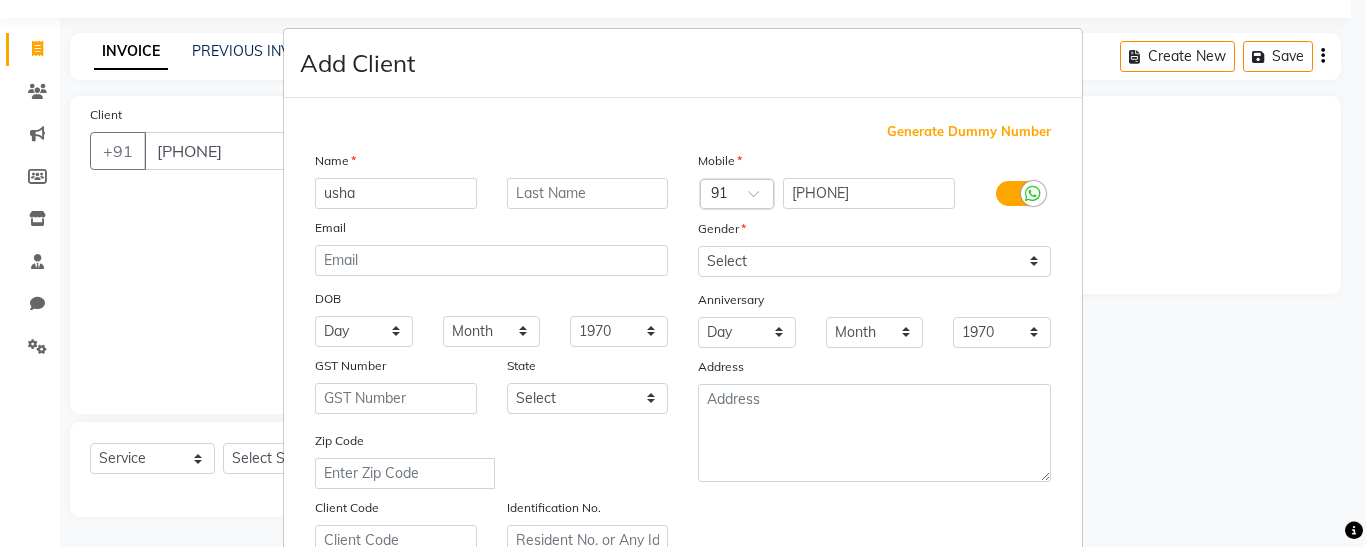 type on "usha" 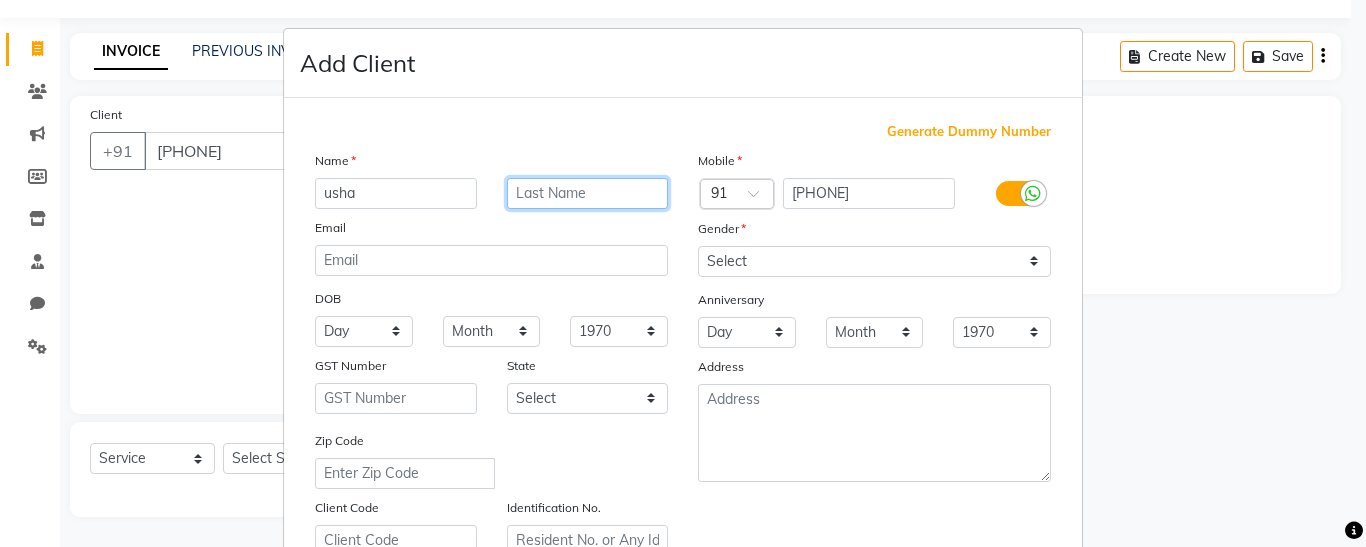 click at bounding box center (588, 193) 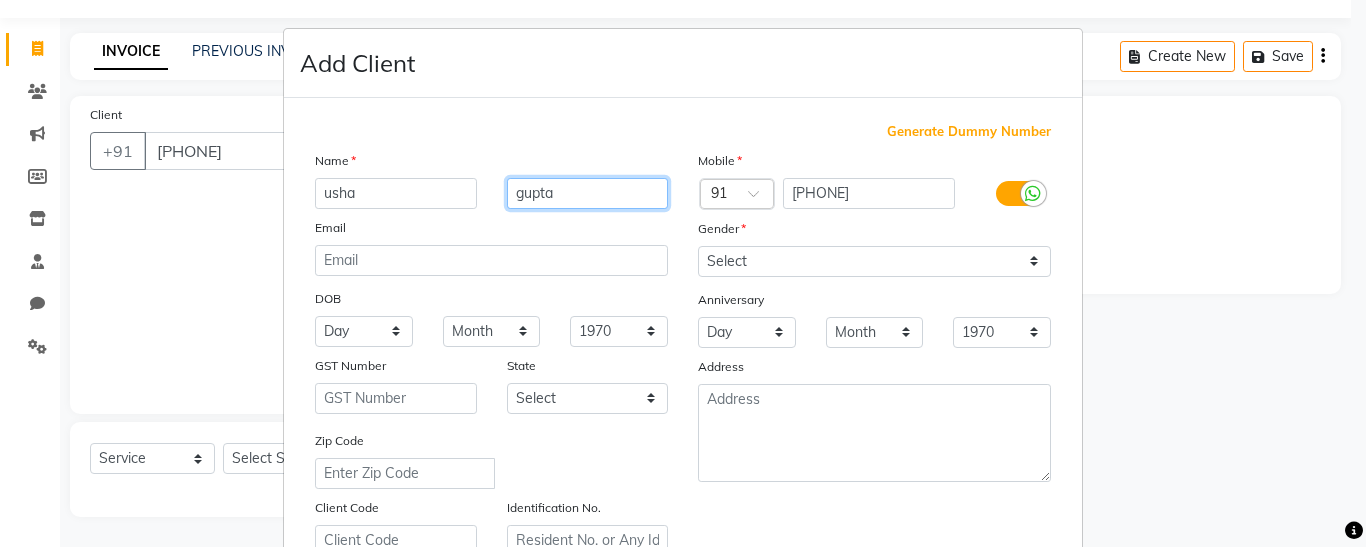 type on "gupta" 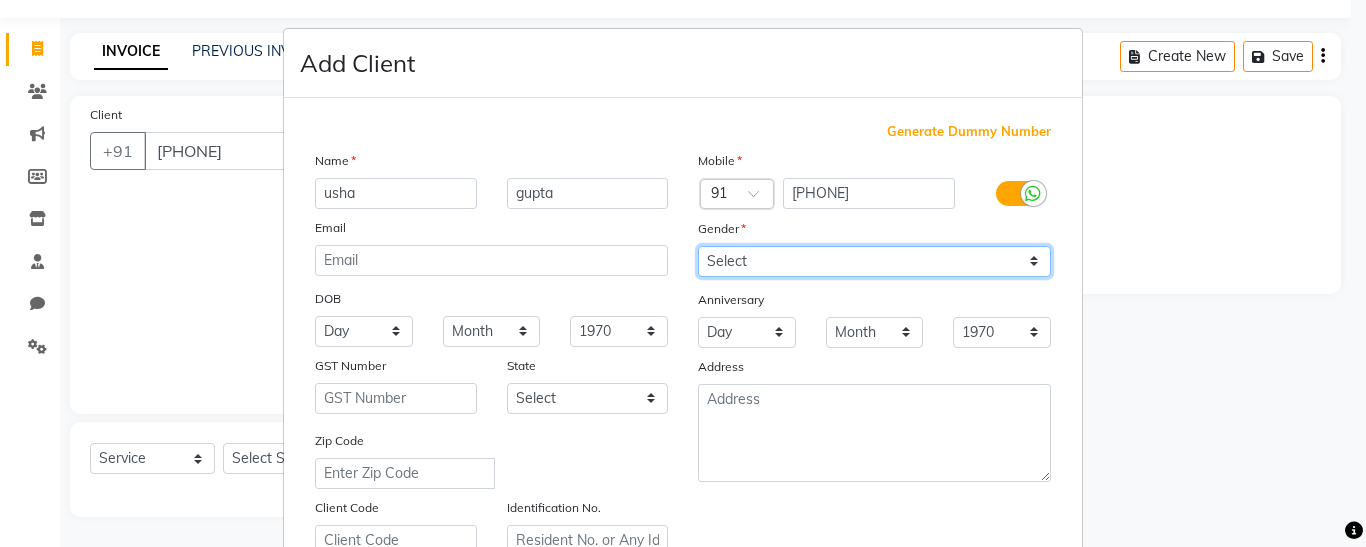 click on "Select Male Female Other Prefer Not To Say" at bounding box center [874, 261] 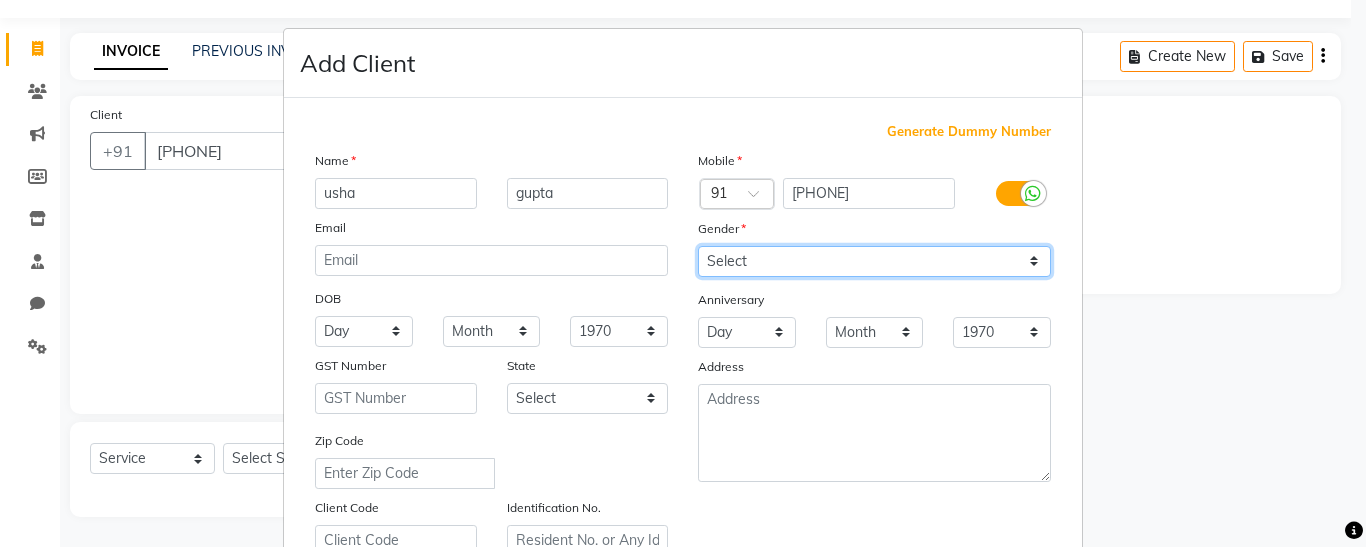 select on "female" 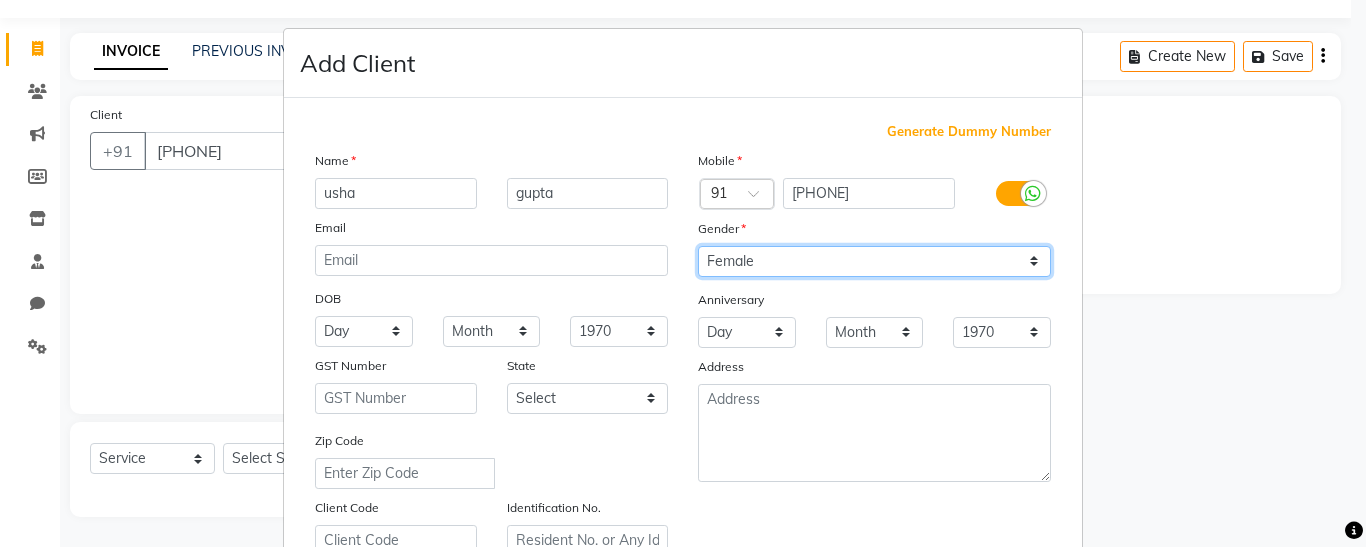 click on "Select Male Female Other Prefer Not To Say" at bounding box center (874, 261) 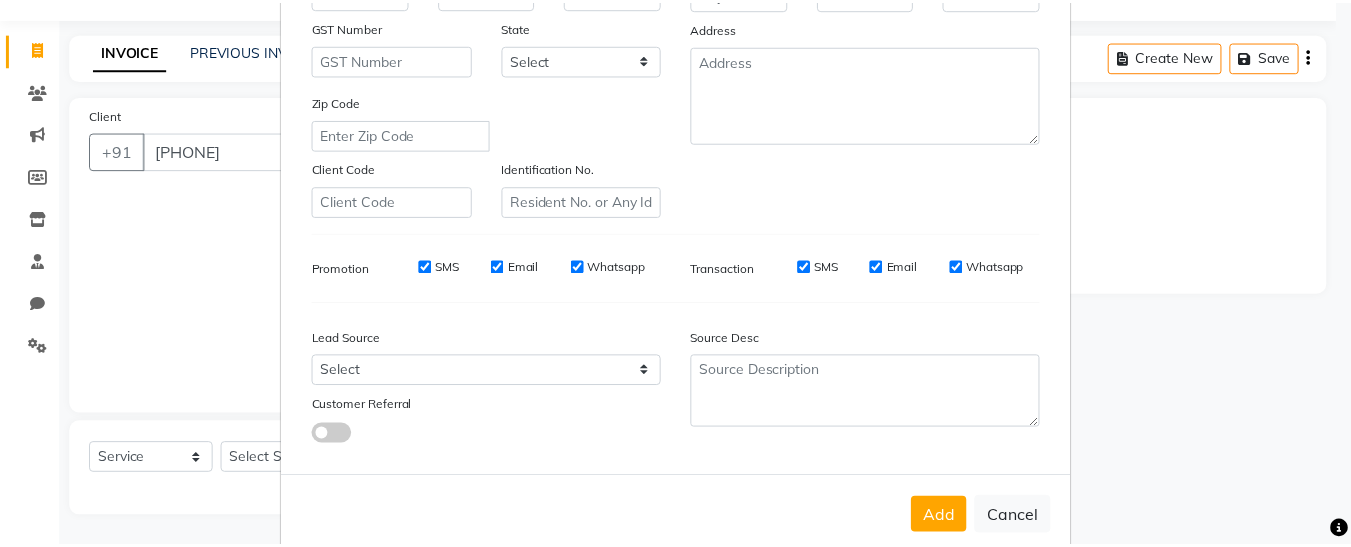 scroll, scrollTop: 376, scrollLeft: 0, axis: vertical 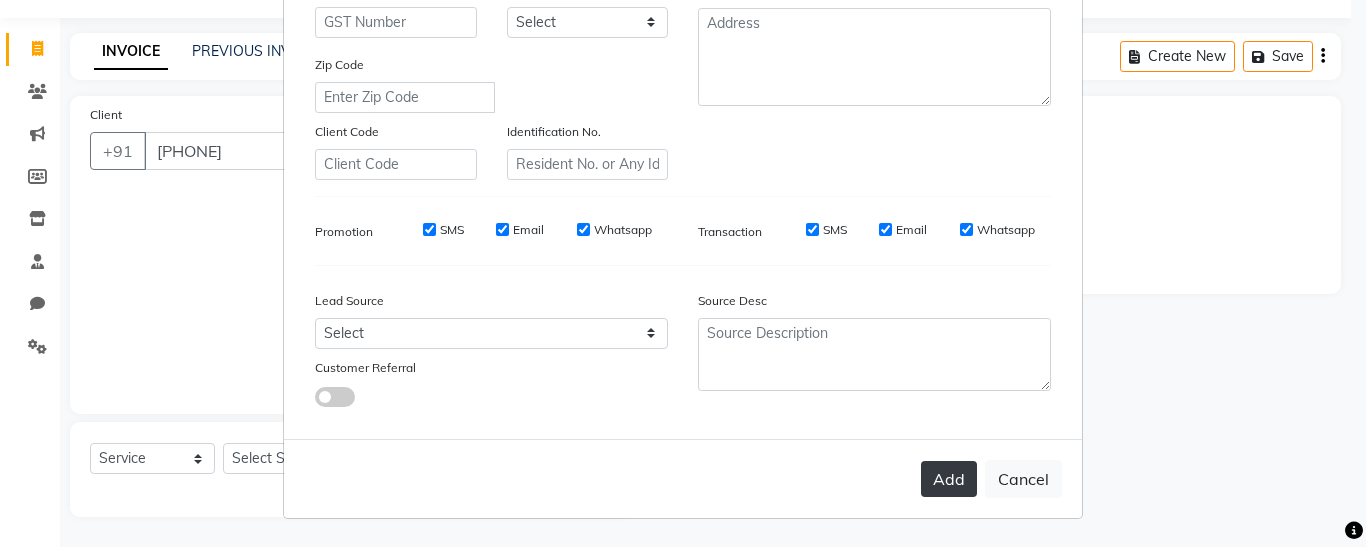 click on "Add" at bounding box center [949, 479] 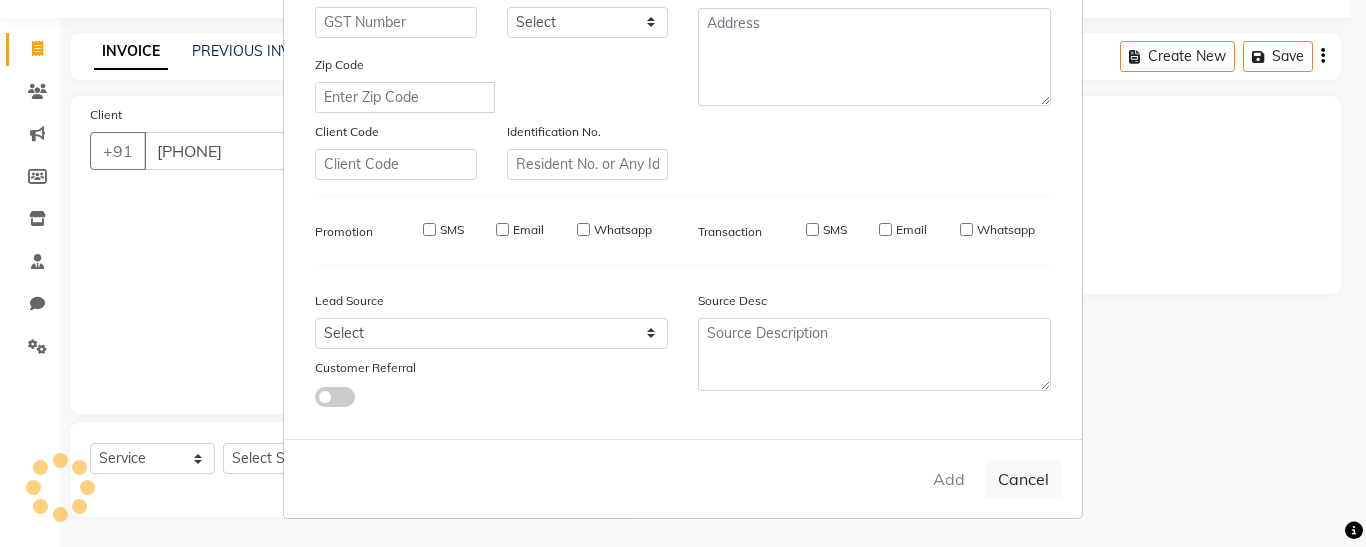 type on "97******22" 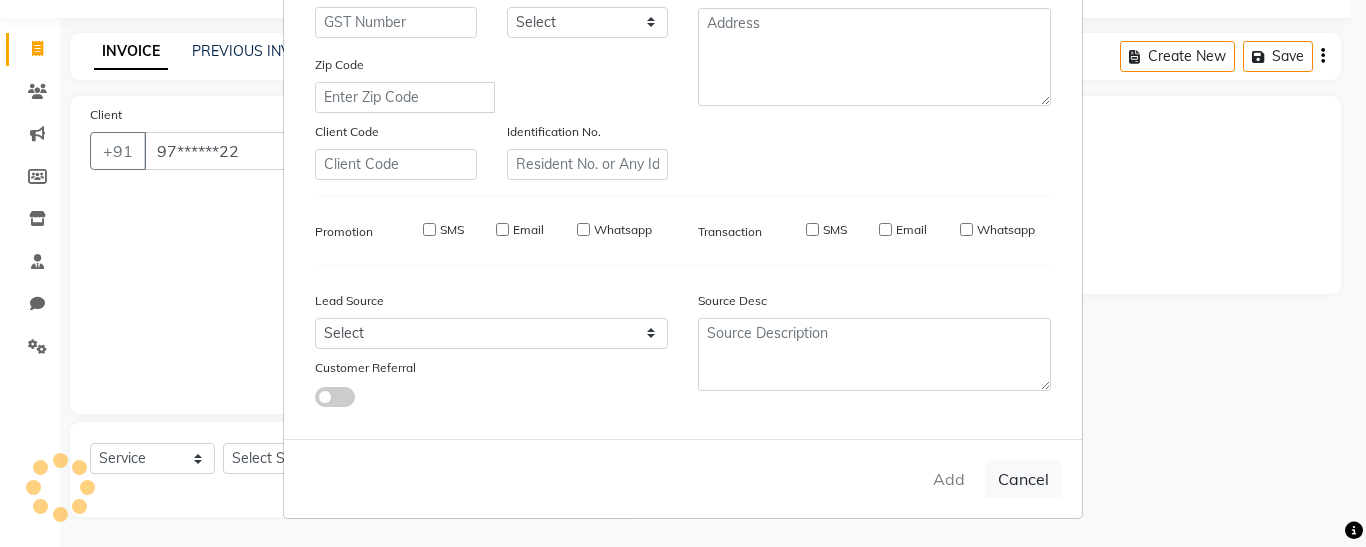 select 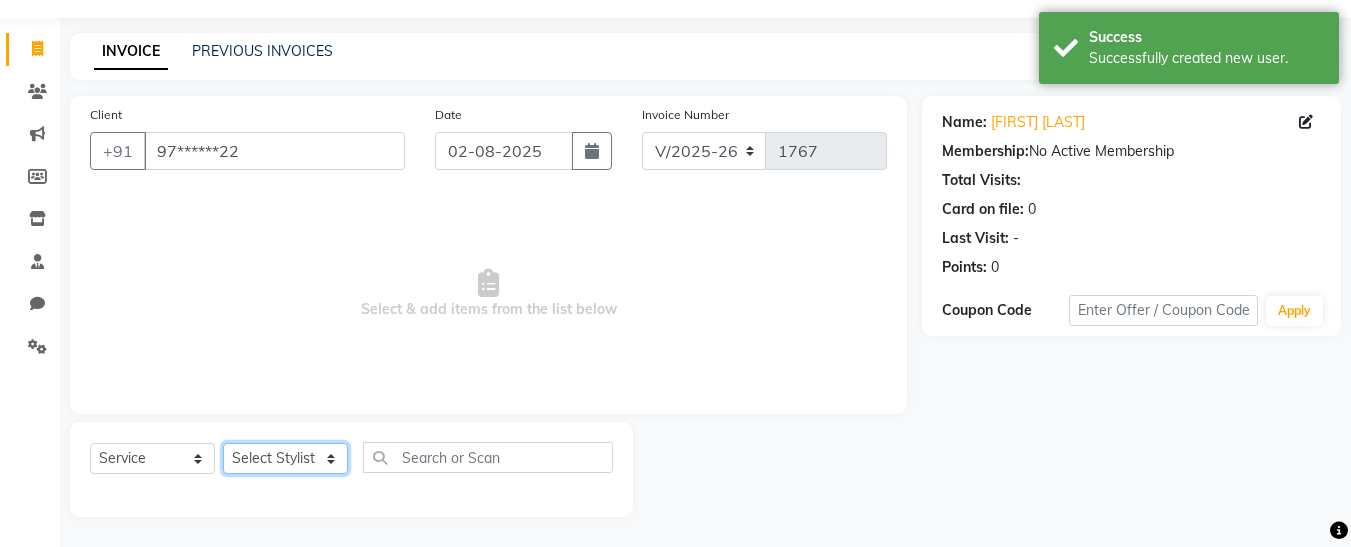 click on "Select Stylist [FIRST] [FIRST] [FIRST] [TITLE] [FIRST] [FIRST] [FIRST] [FIRST] [FIRST]" 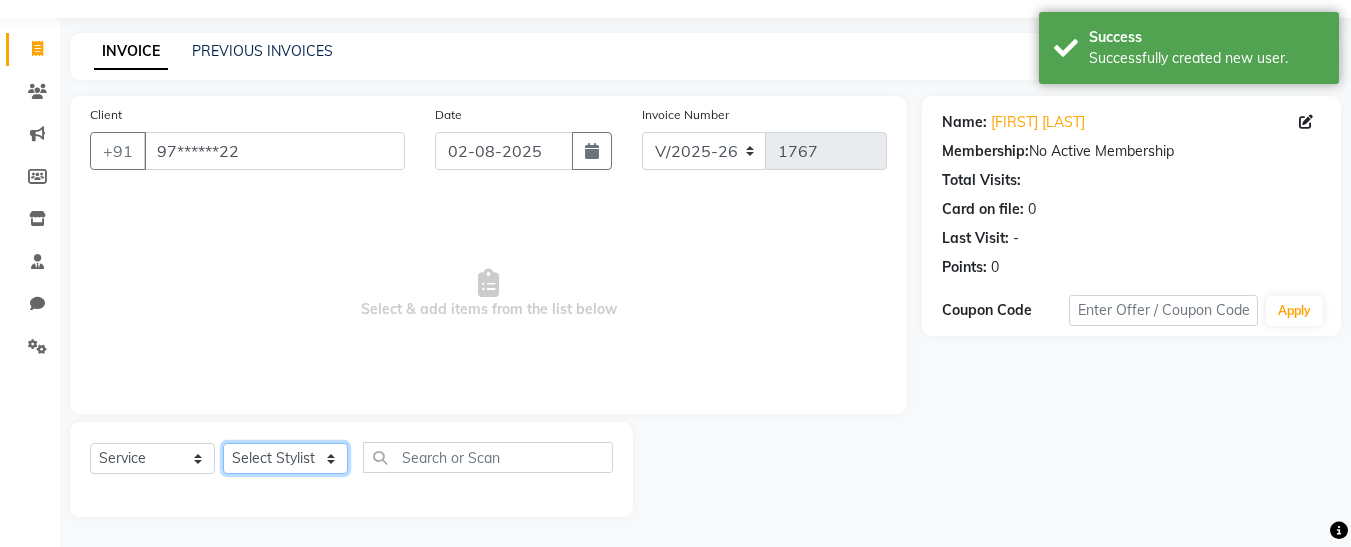 select on "76407" 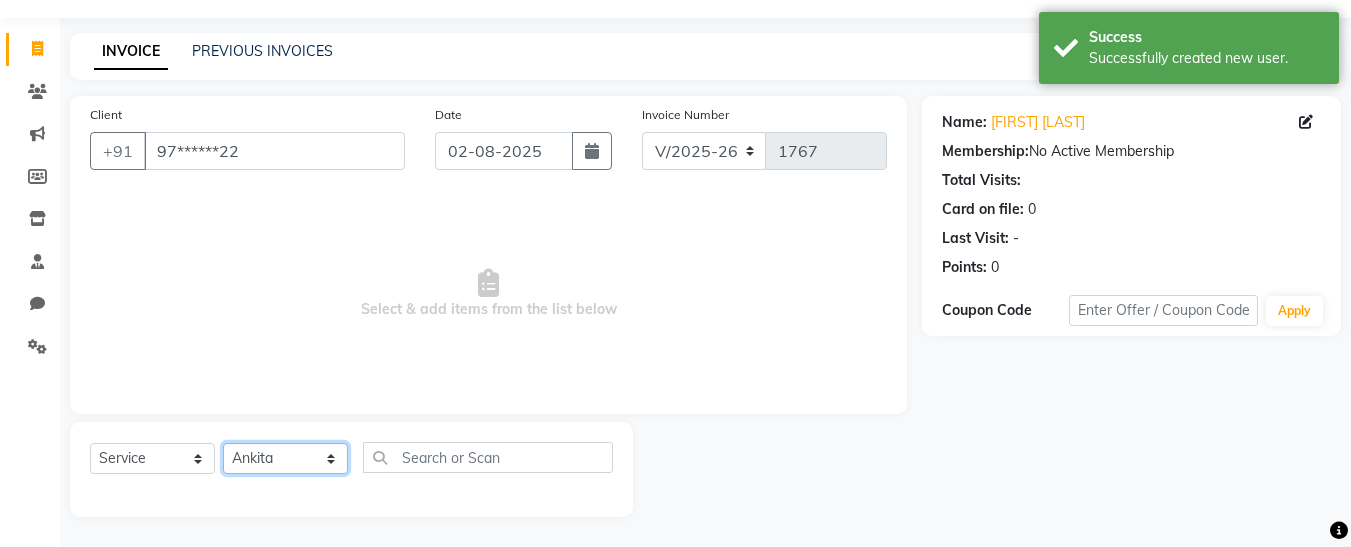 click on "Select Stylist [FIRST] [FIRST] [FIRST] [TITLE] [FIRST] [FIRST] [FIRST] [FIRST] [FIRST]" 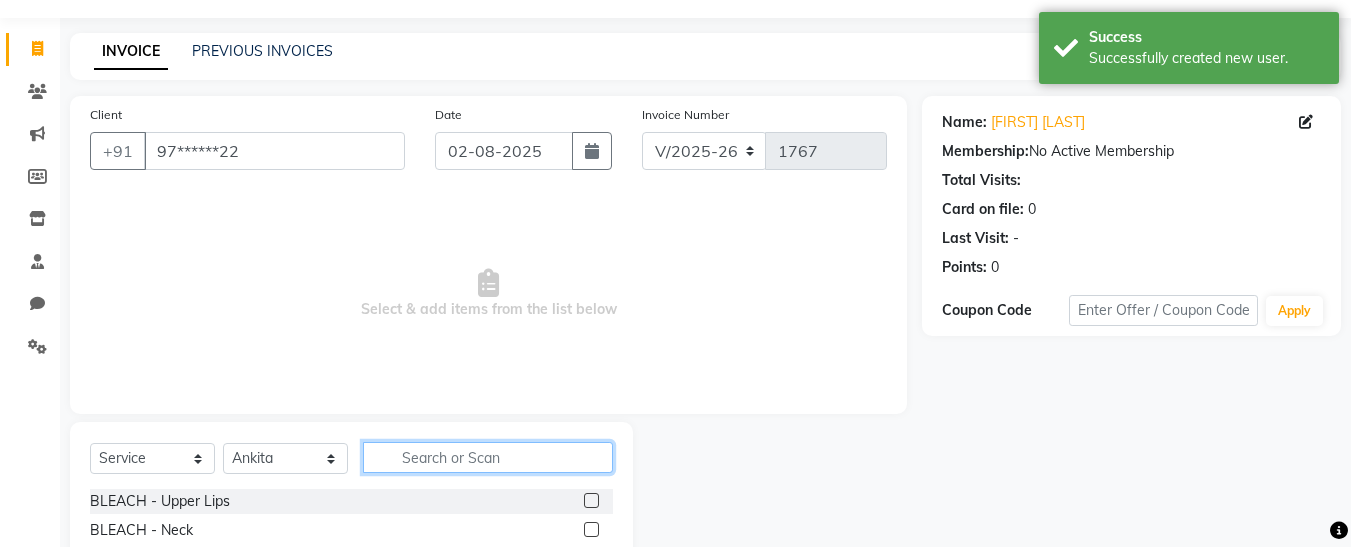 click 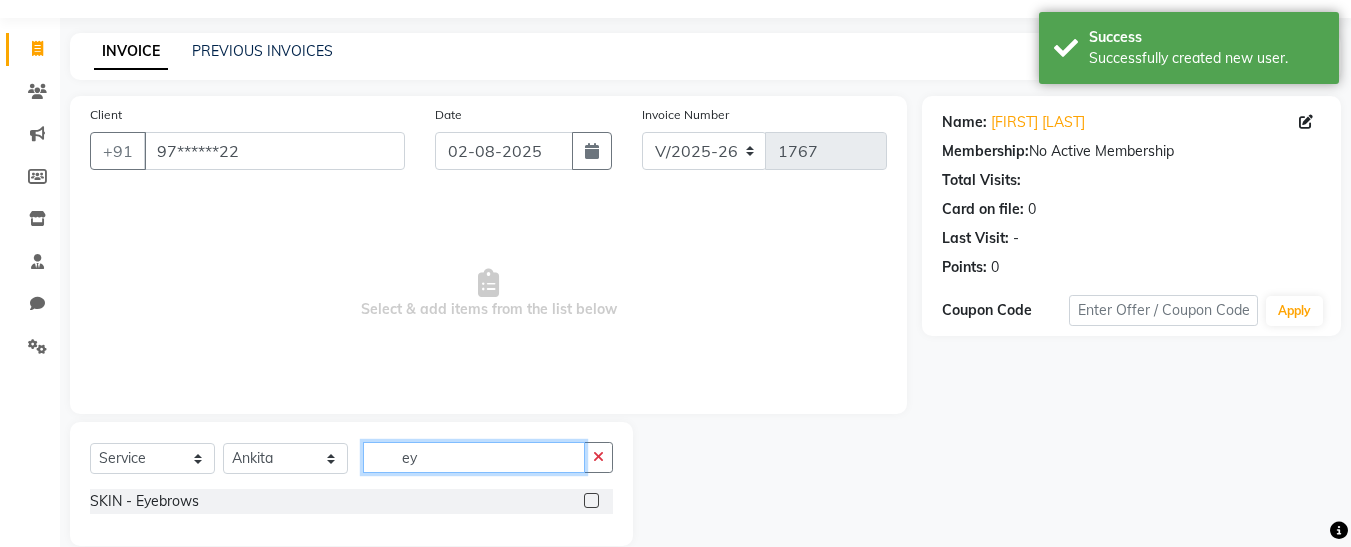 type on "ey" 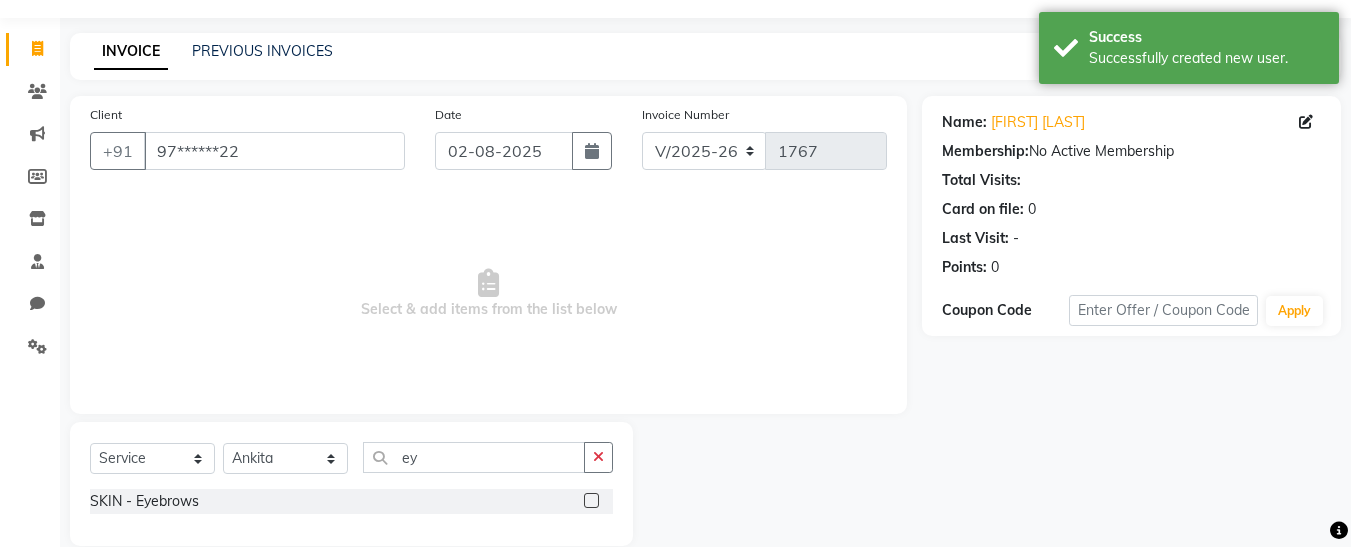 click 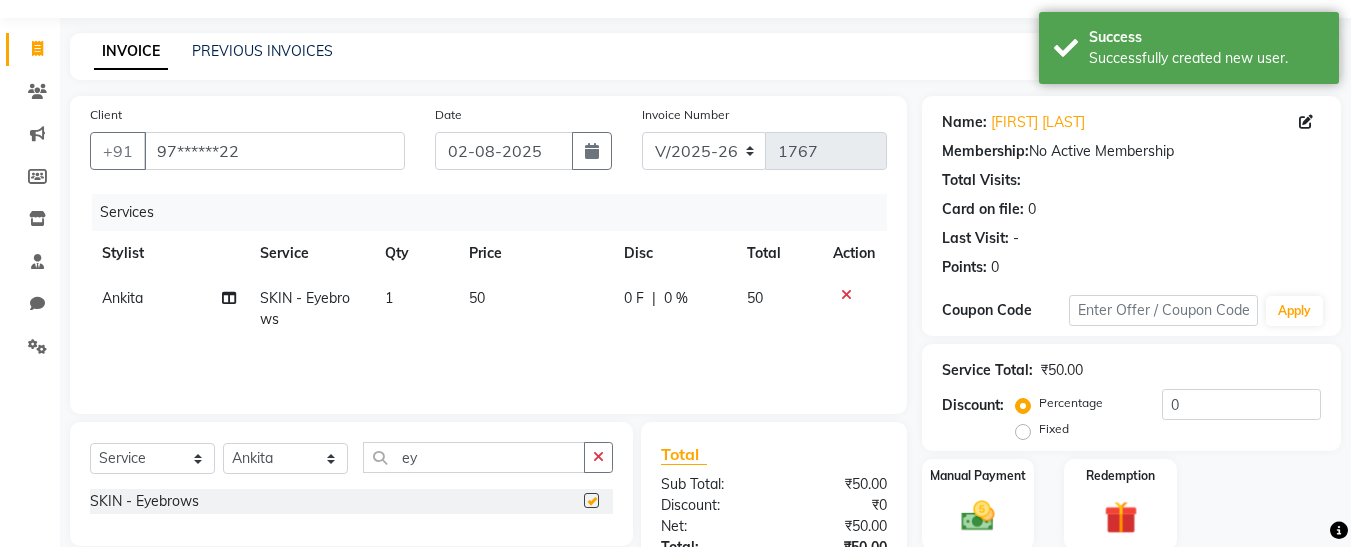 checkbox on "false" 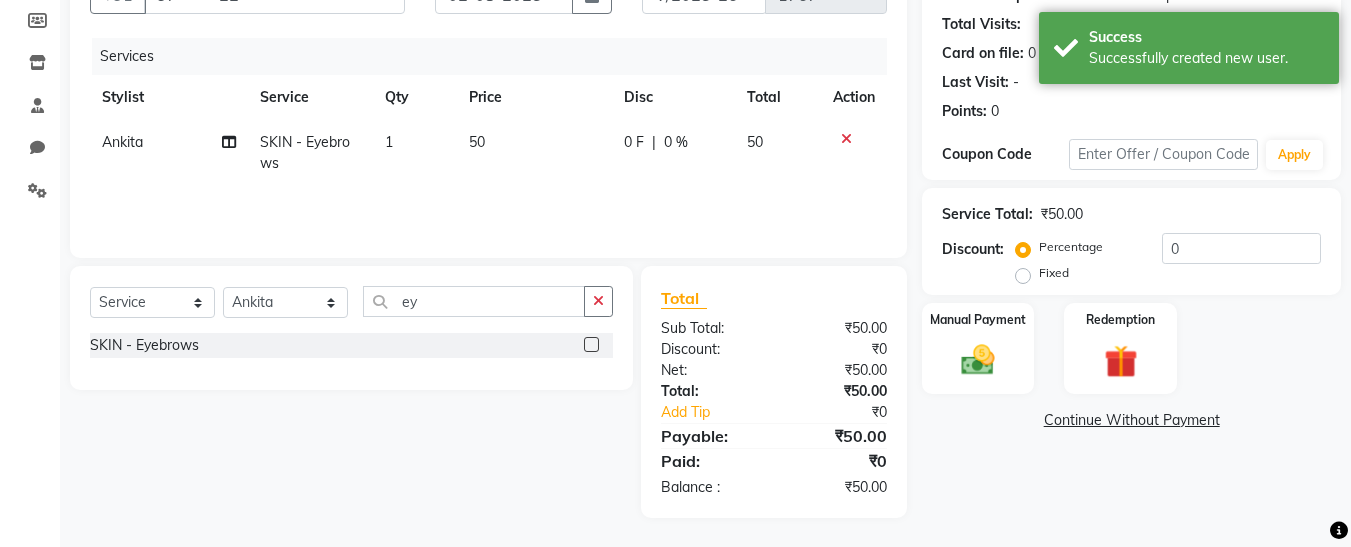 scroll, scrollTop: 211, scrollLeft: 0, axis: vertical 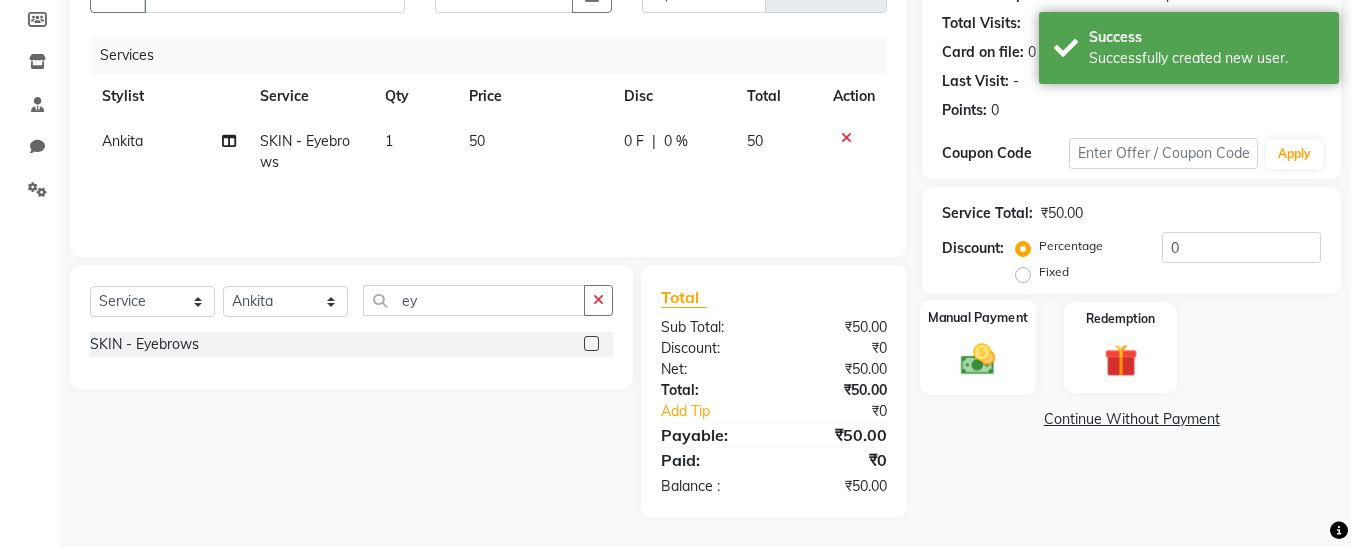 click 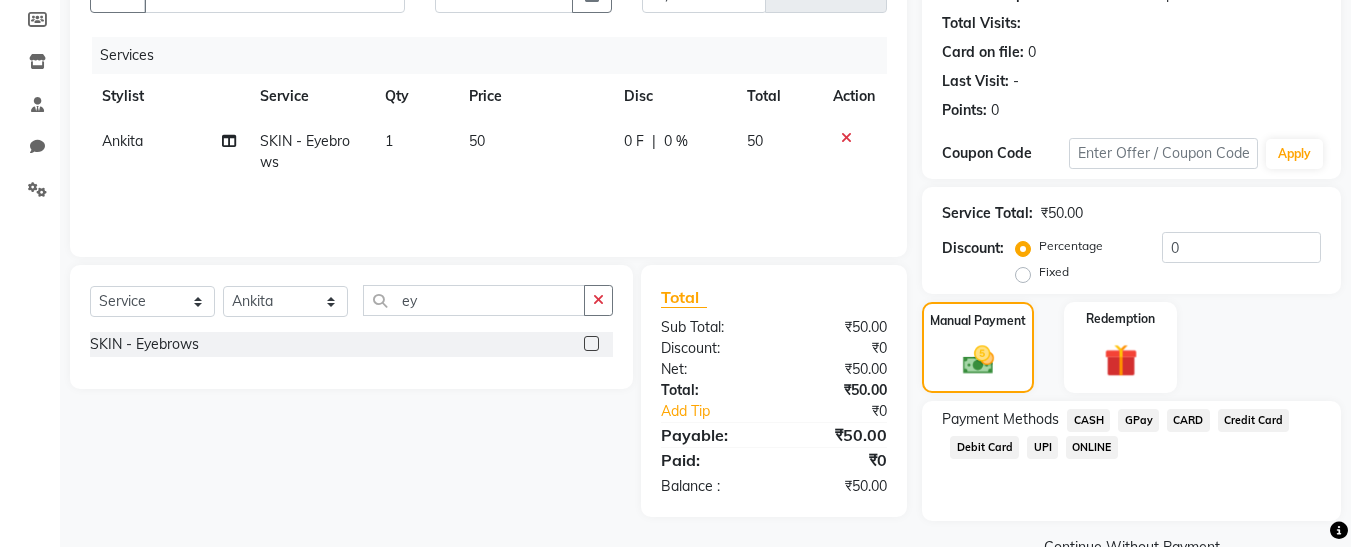click on "CASH" 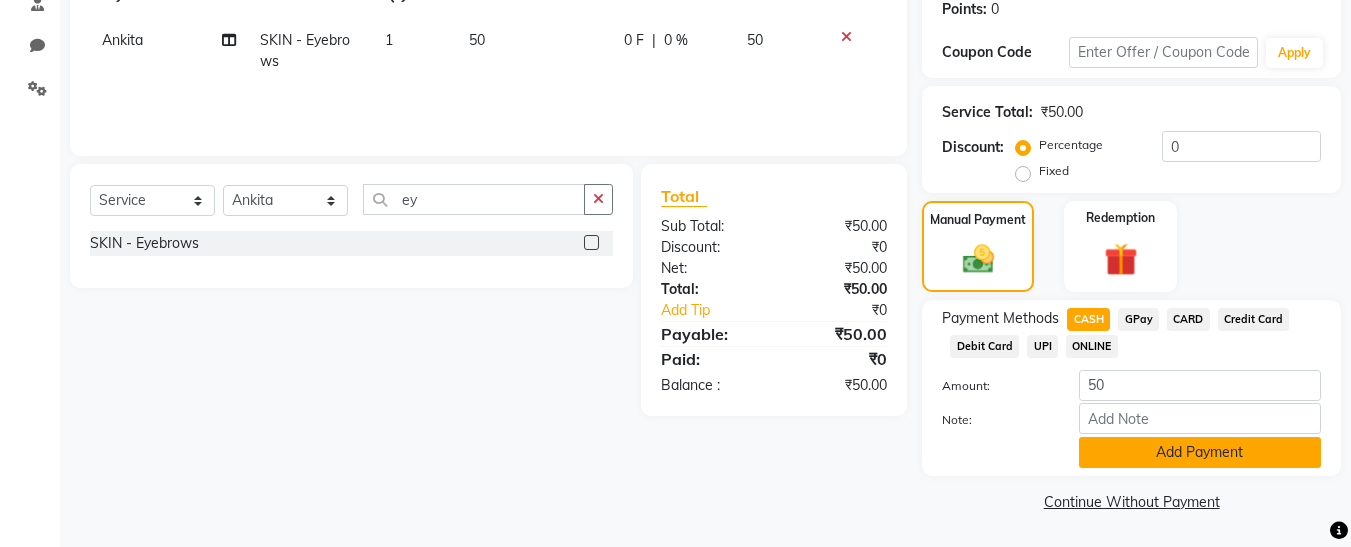 click on "Add Payment" 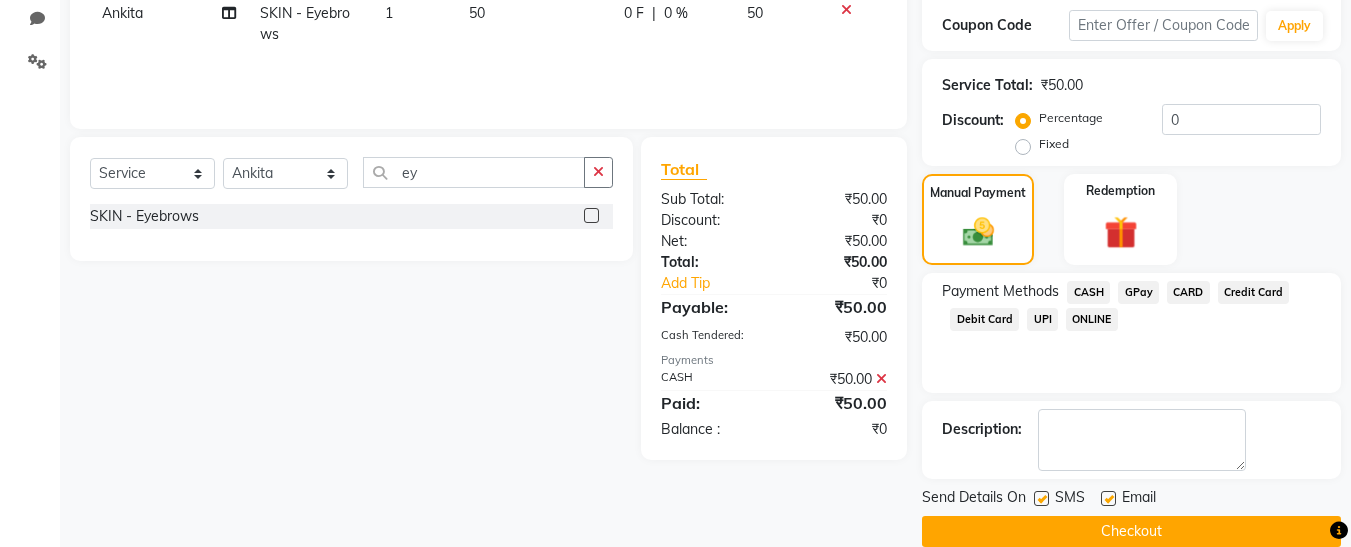 scroll, scrollTop: 369, scrollLeft: 0, axis: vertical 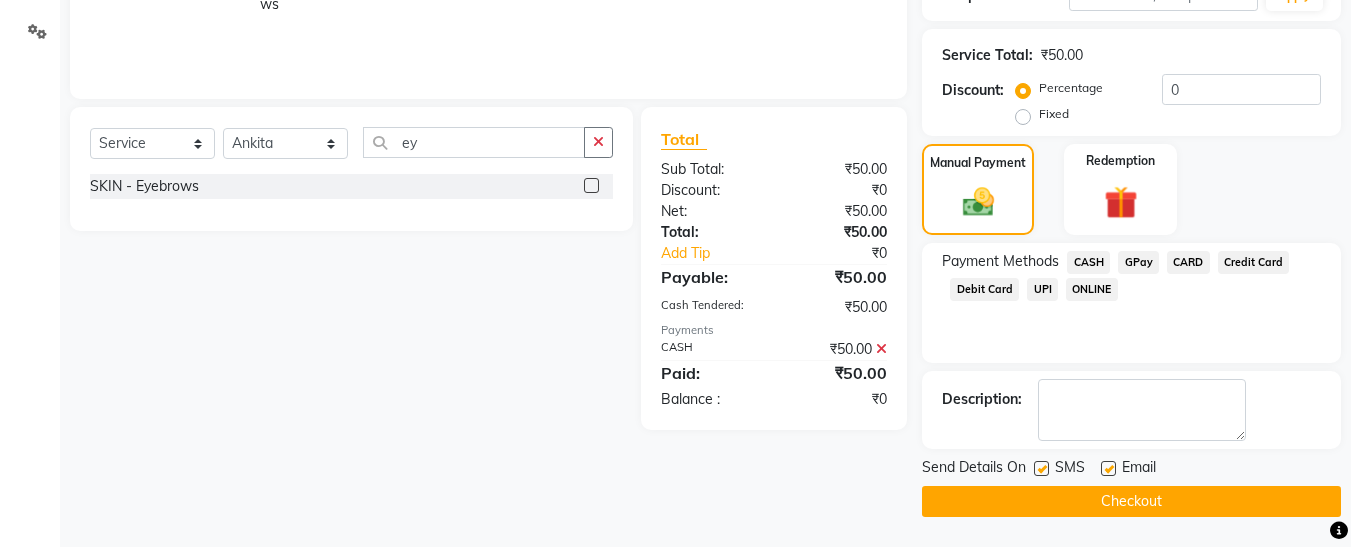 click 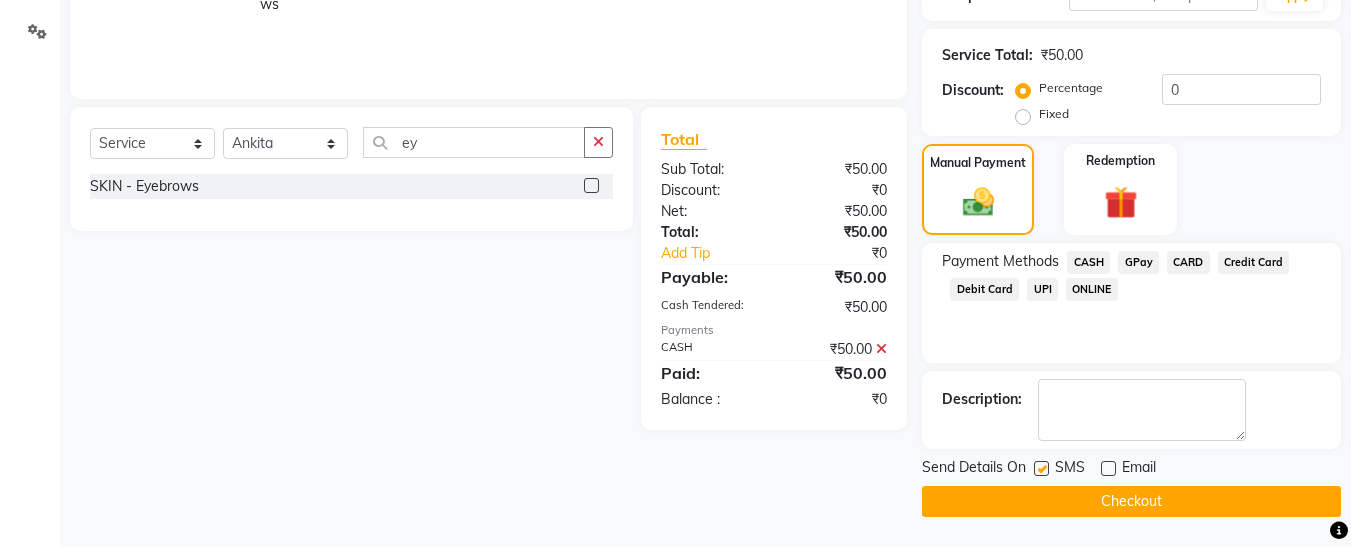 click 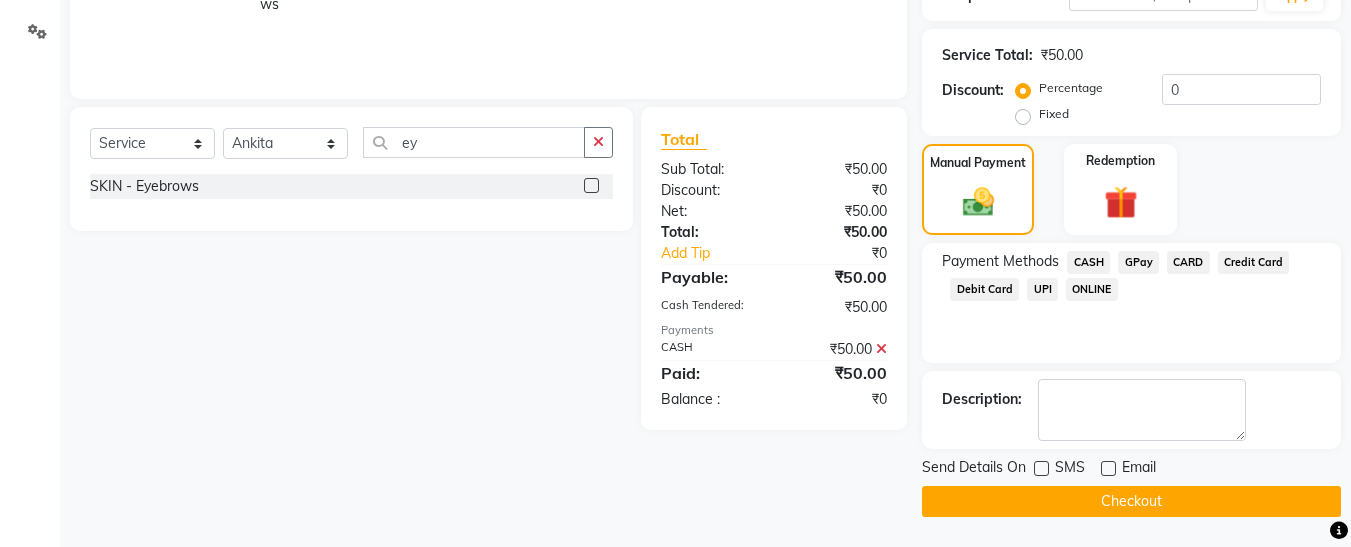 click on "Send Details On SMS Email  Checkout" 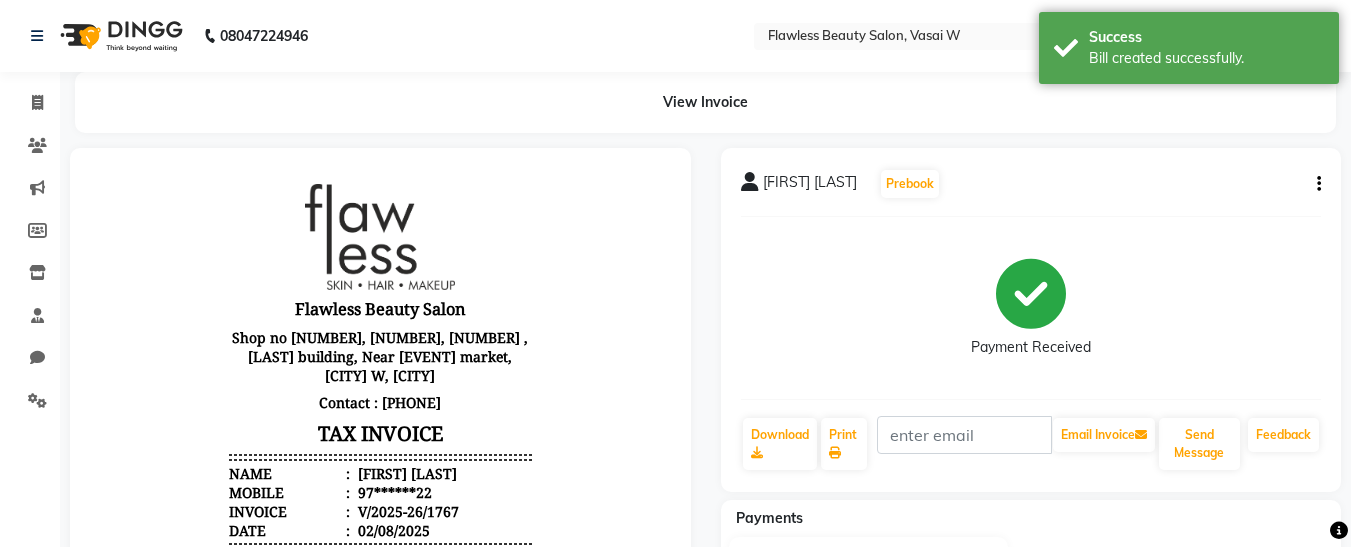 scroll, scrollTop: 0, scrollLeft: 0, axis: both 